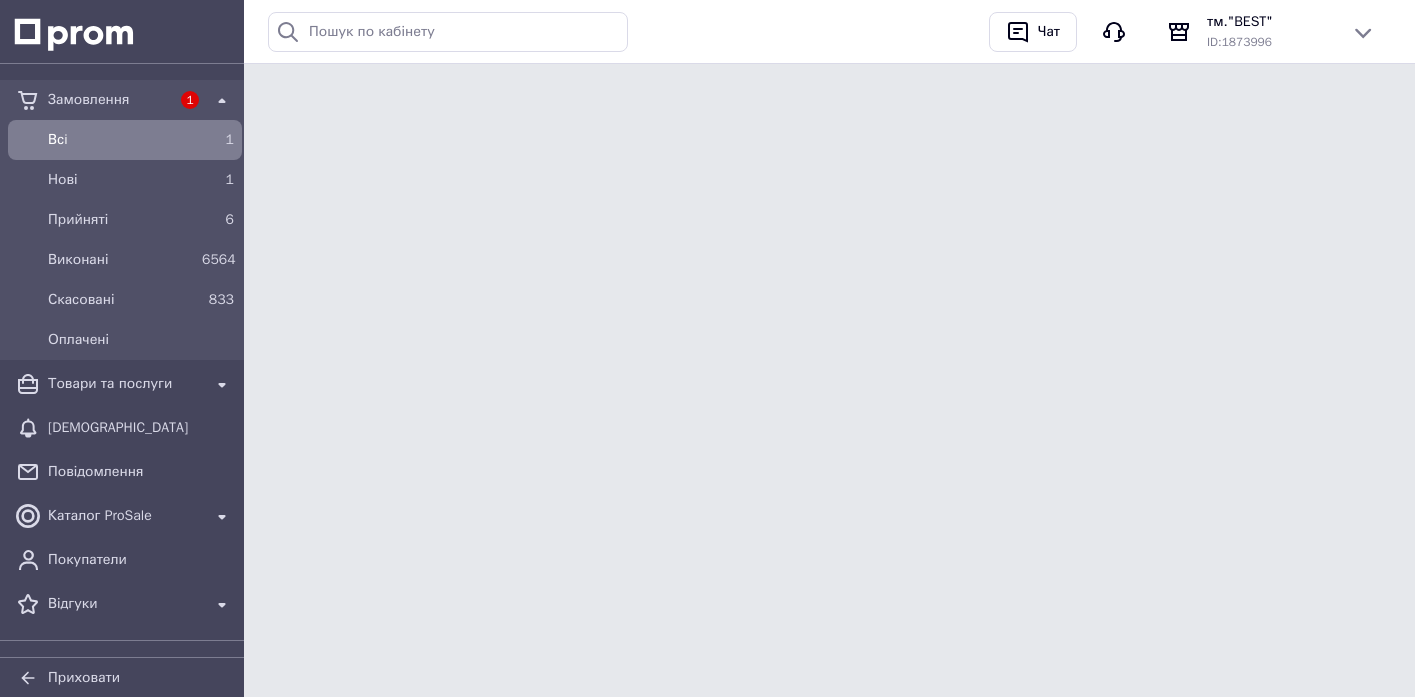 scroll, scrollTop: 0, scrollLeft: 0, axis: both 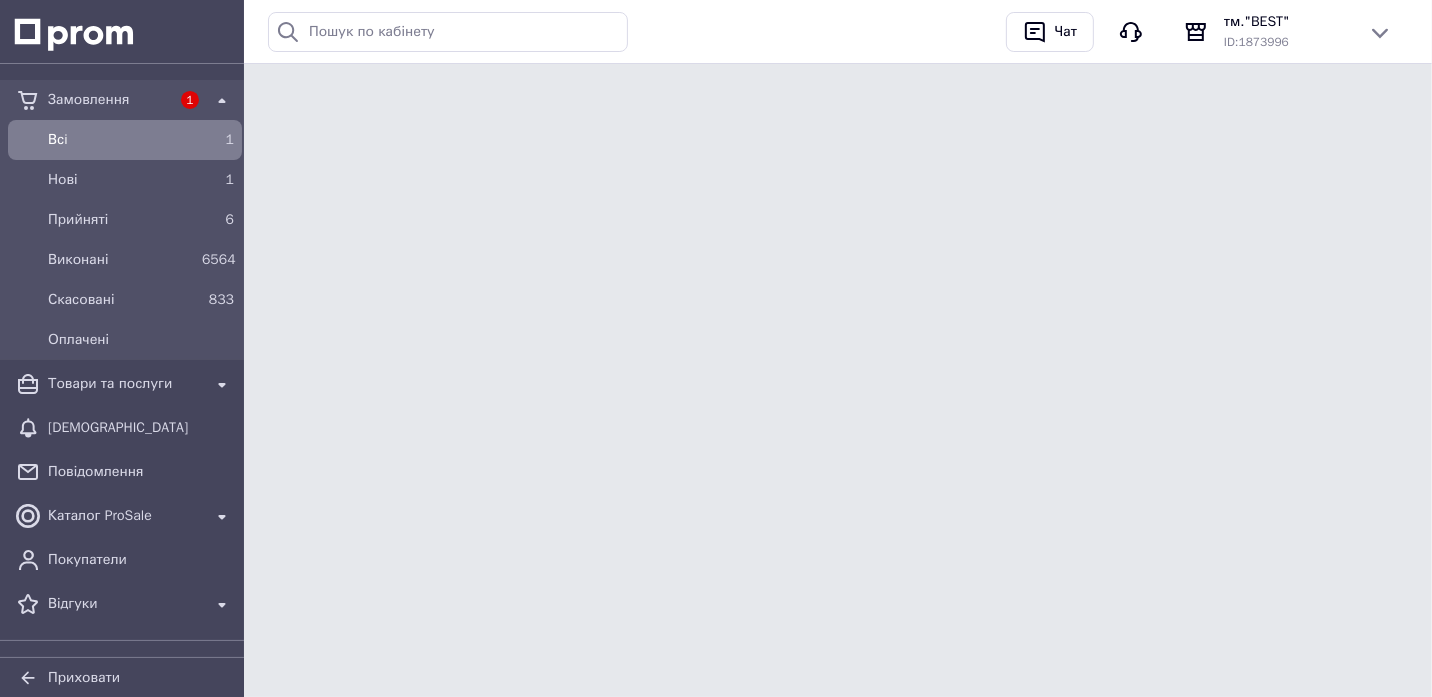 click on "Замовлення" at bounding box center (109, 100) 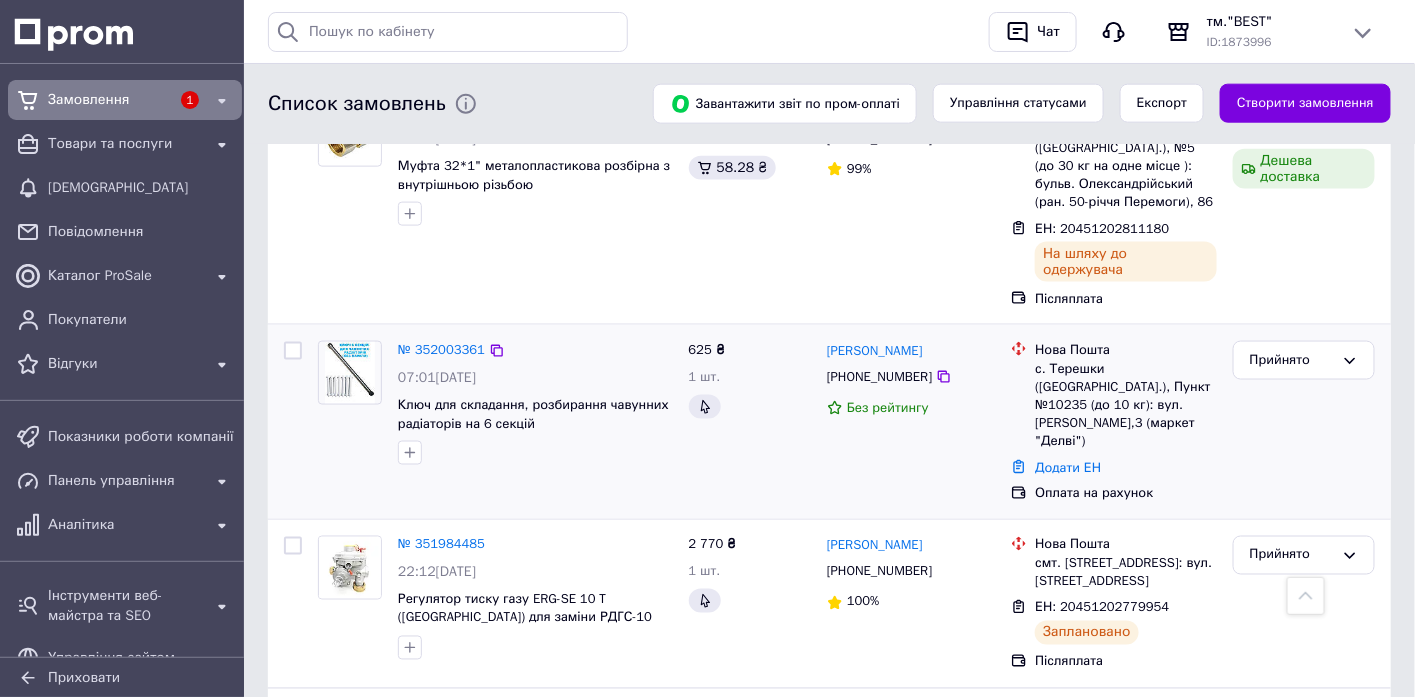 scroll, scrollTop: 888, scrollLeft: 0, axis: vertical 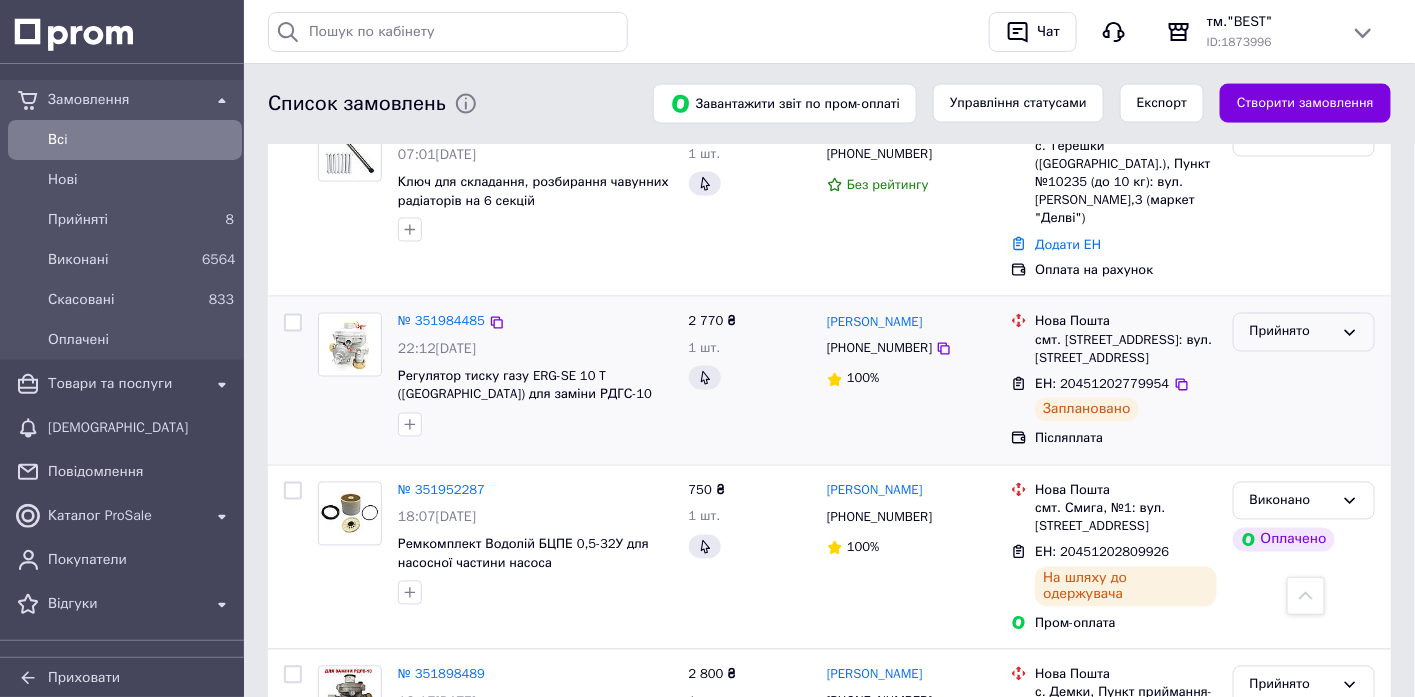 click on "Прийнято" at bounding box center (1304, 332) 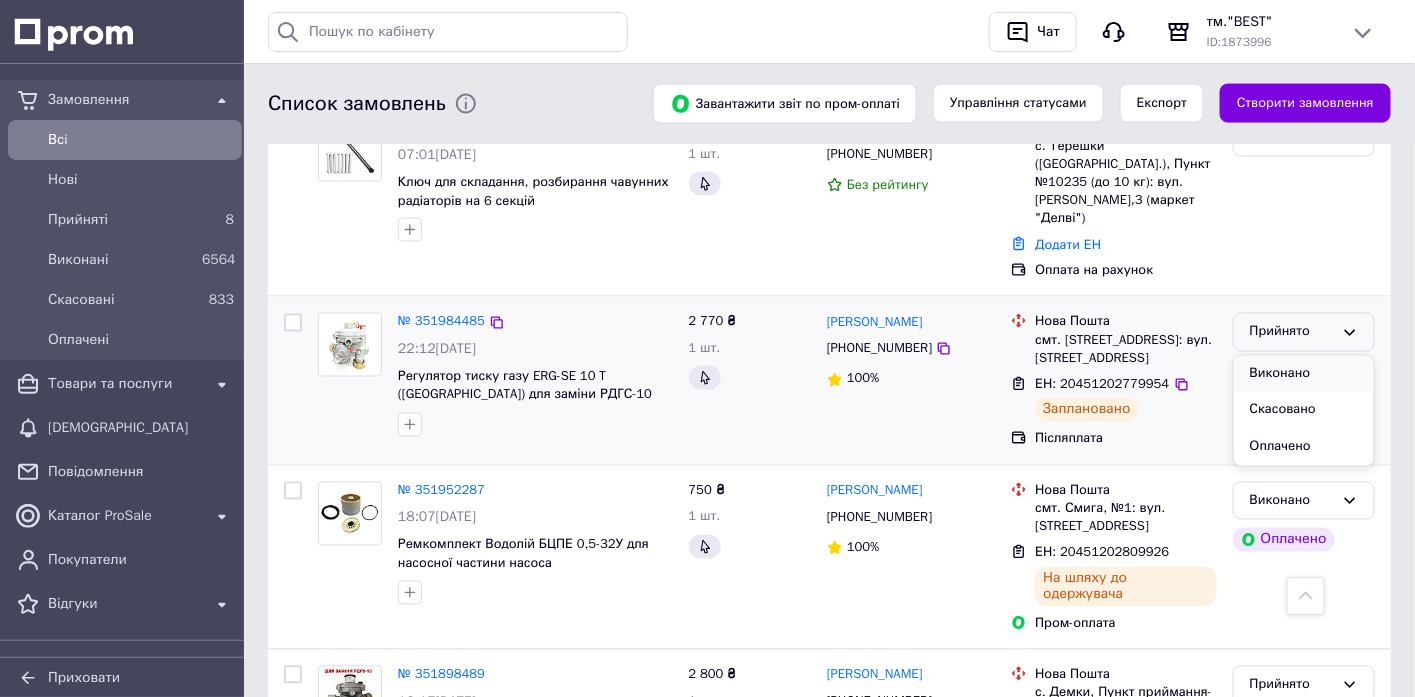 click on "Виконано" at bounding box center (1304, 374) 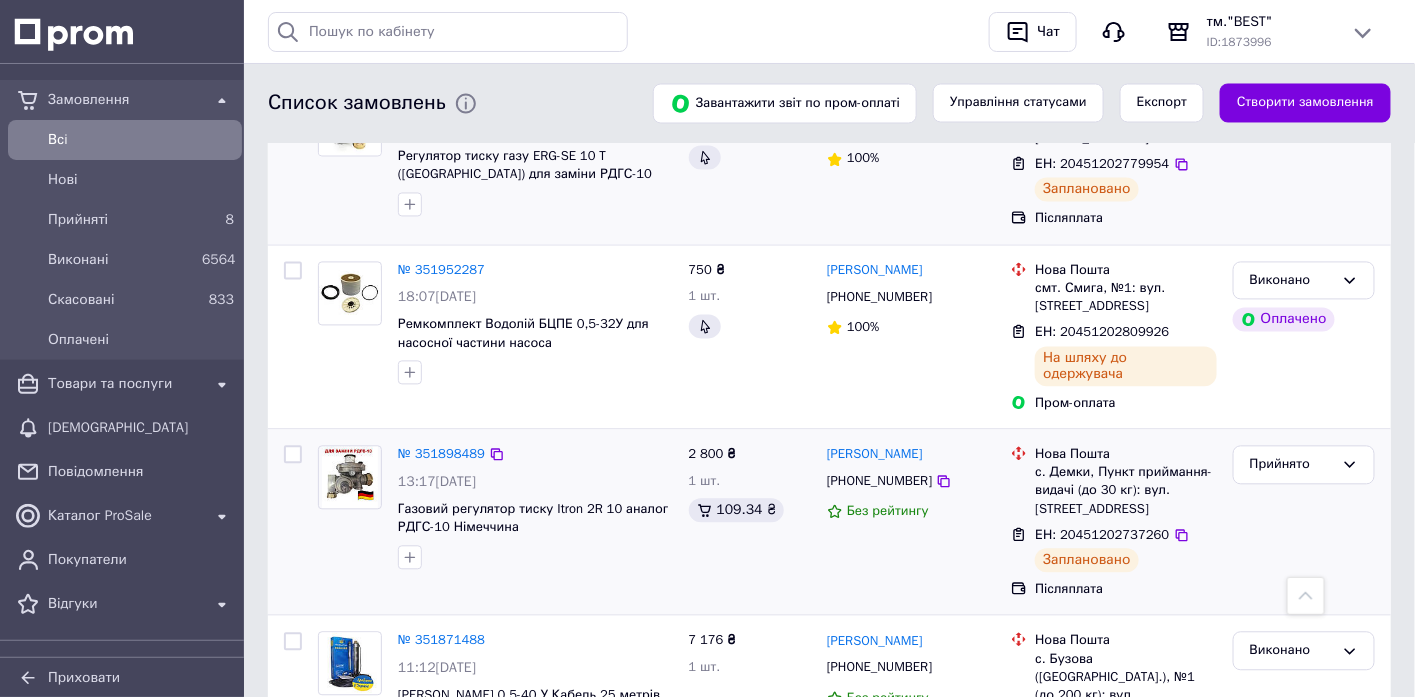 scroll, scrollTop: 1222, scrollLeft: 0, axis: vertical 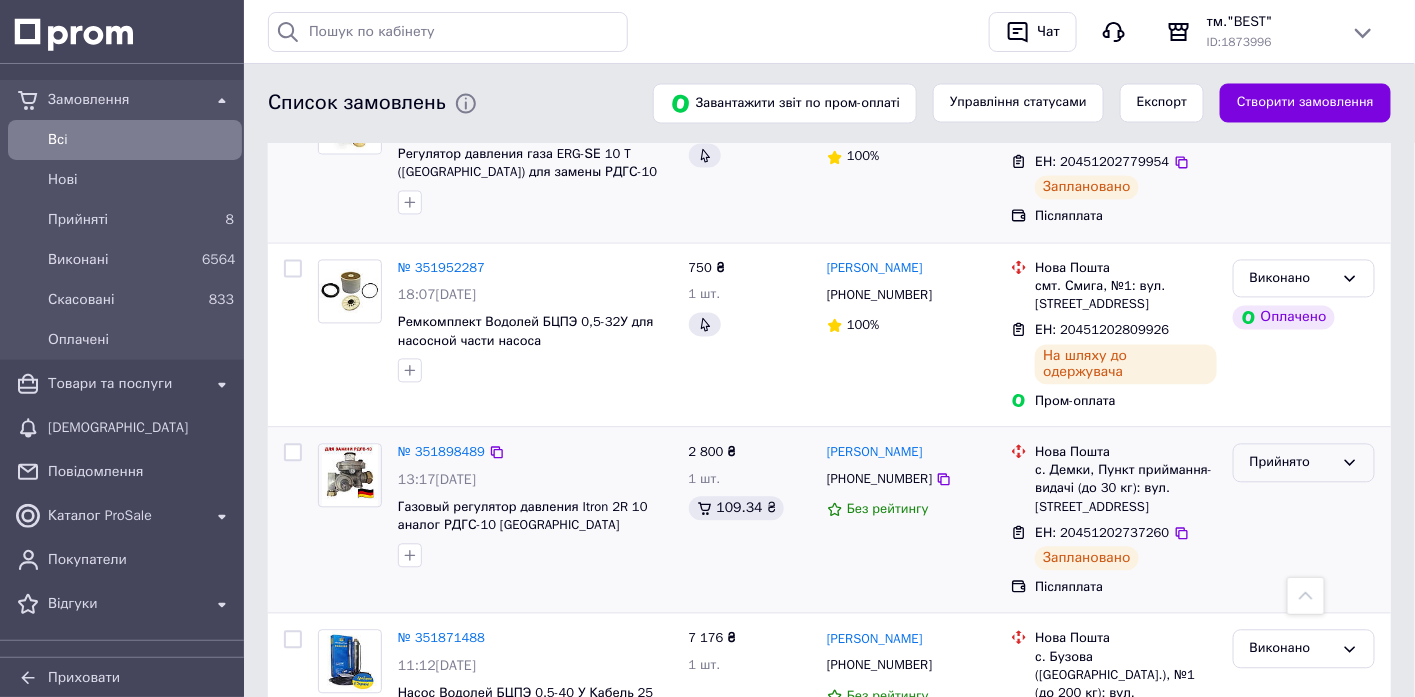 click 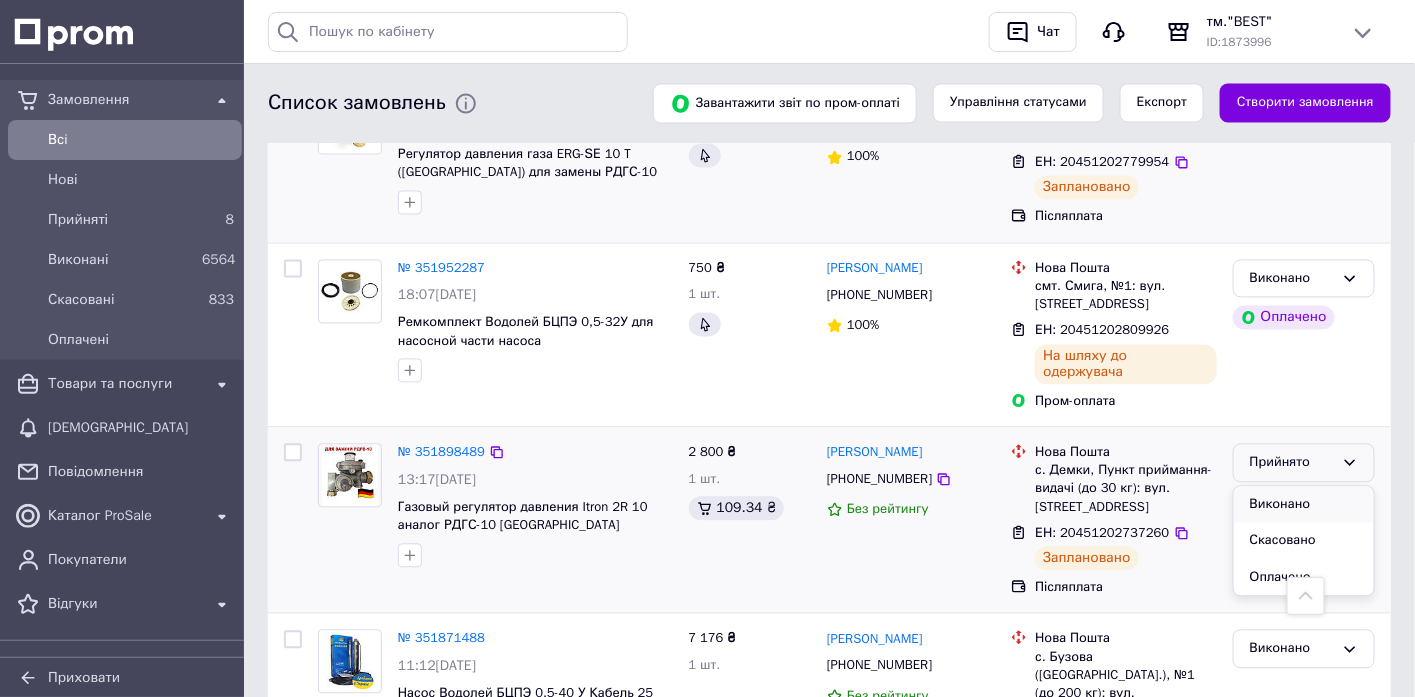 click on "Виконано" at bounding box center [1304, 505] 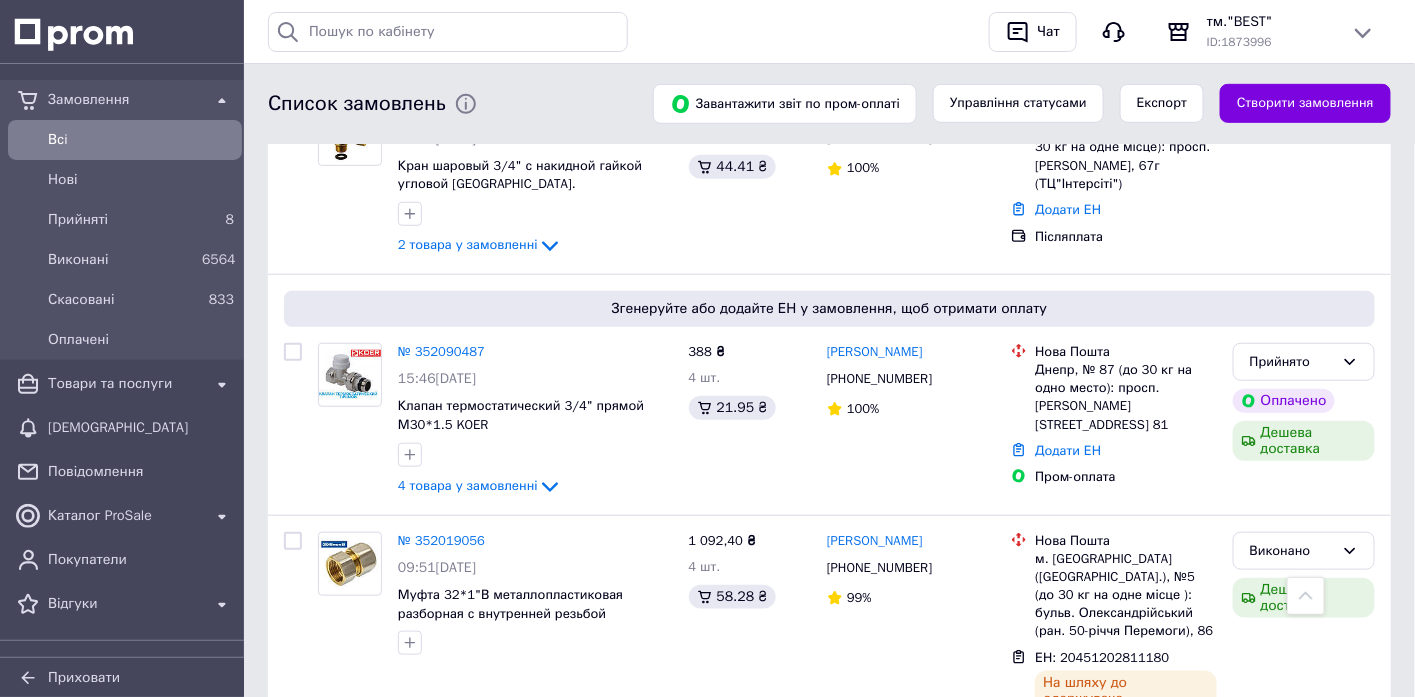 scroll, scrollTop: 333, scrollLeft: 0, axis: vertical 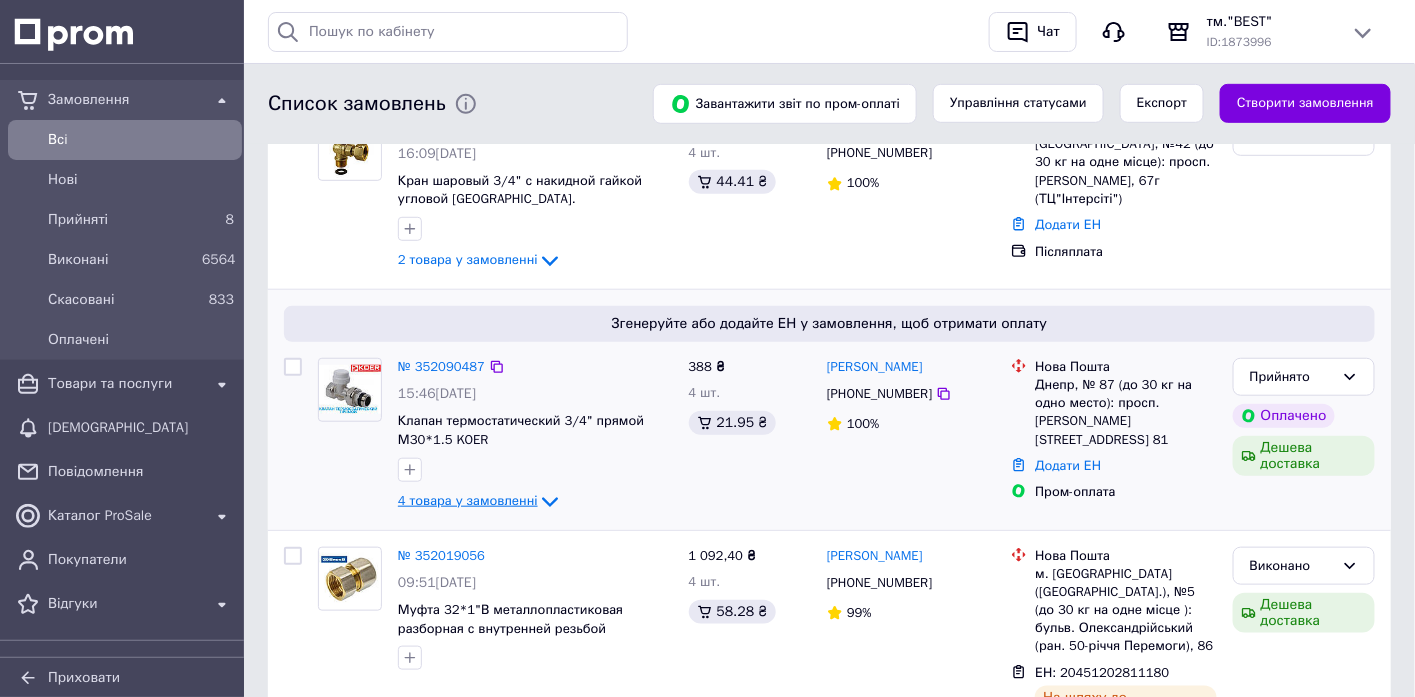 click on "4 товара у замовленні" at bounding box center (468, 500) 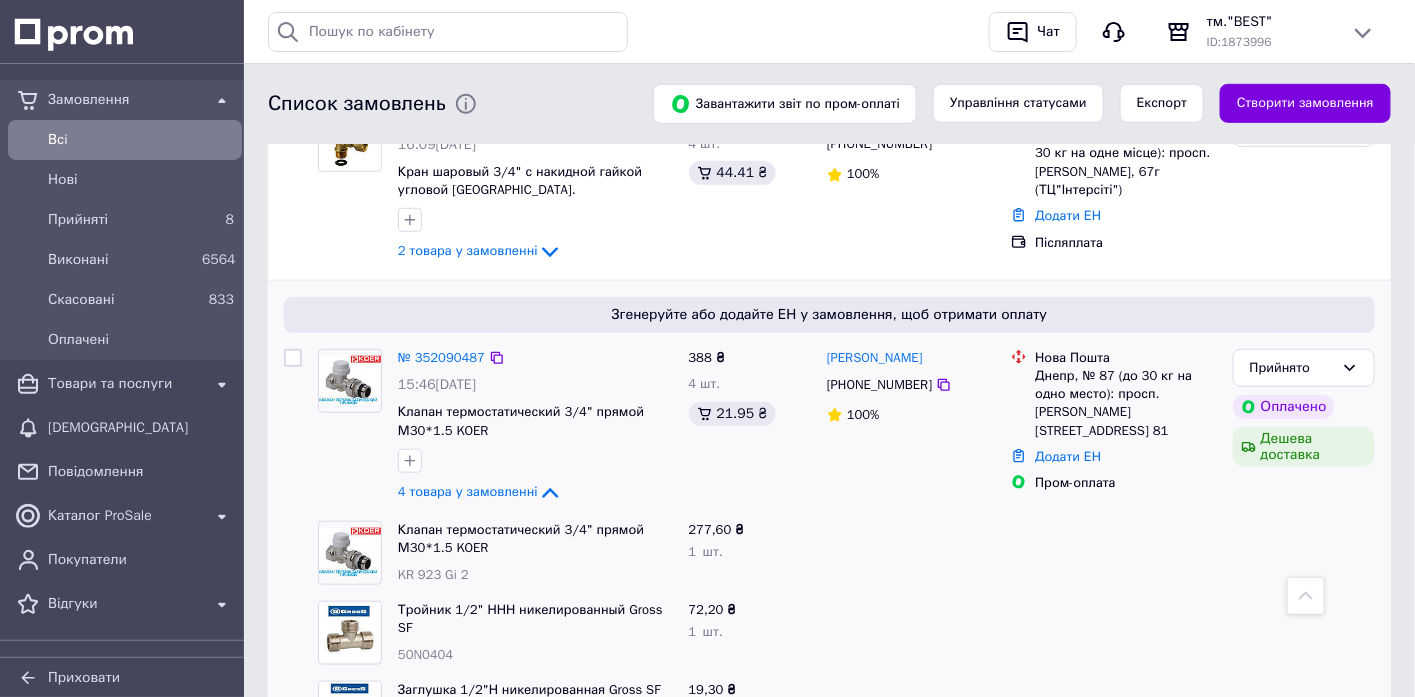 scroll, scrollTop: 333, scrollLeft: 0, axis: vertical 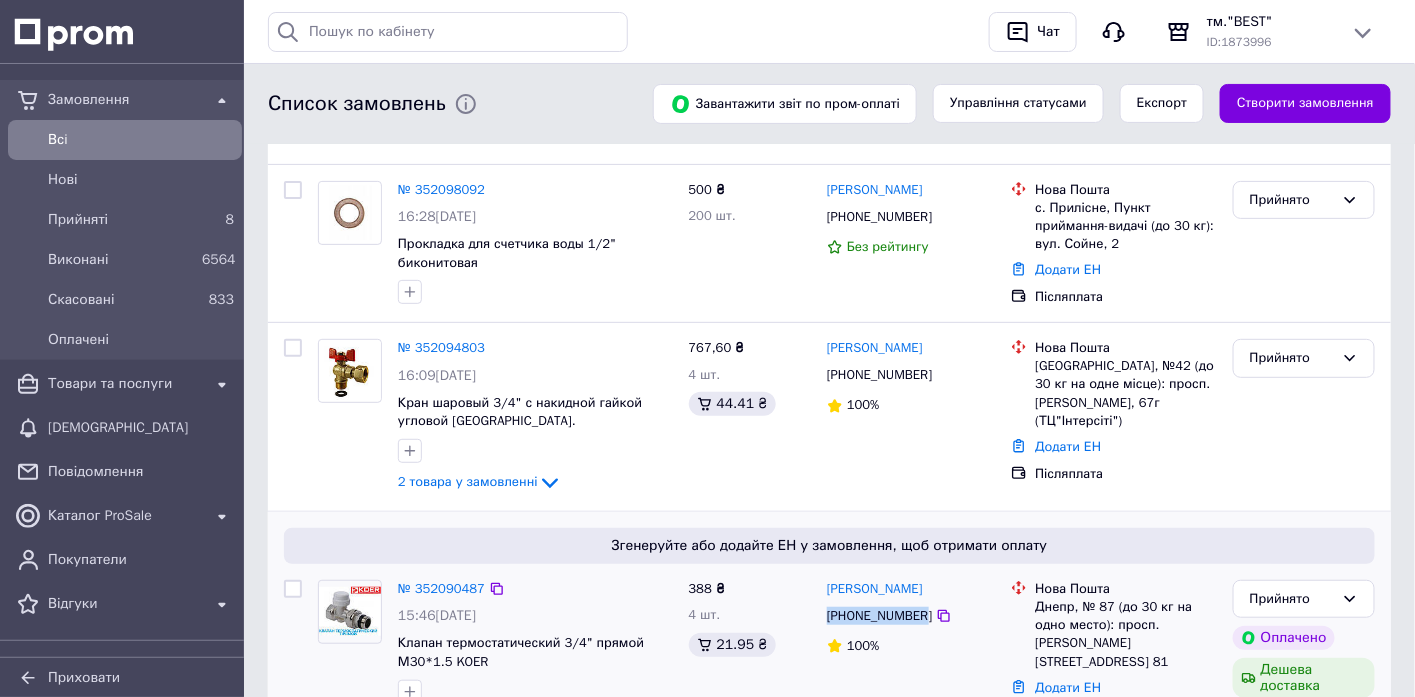 drag, startPoint x: 826, startPoint y: 614, endPoint x: 921, endPoint y: 618, distance: 95.084175 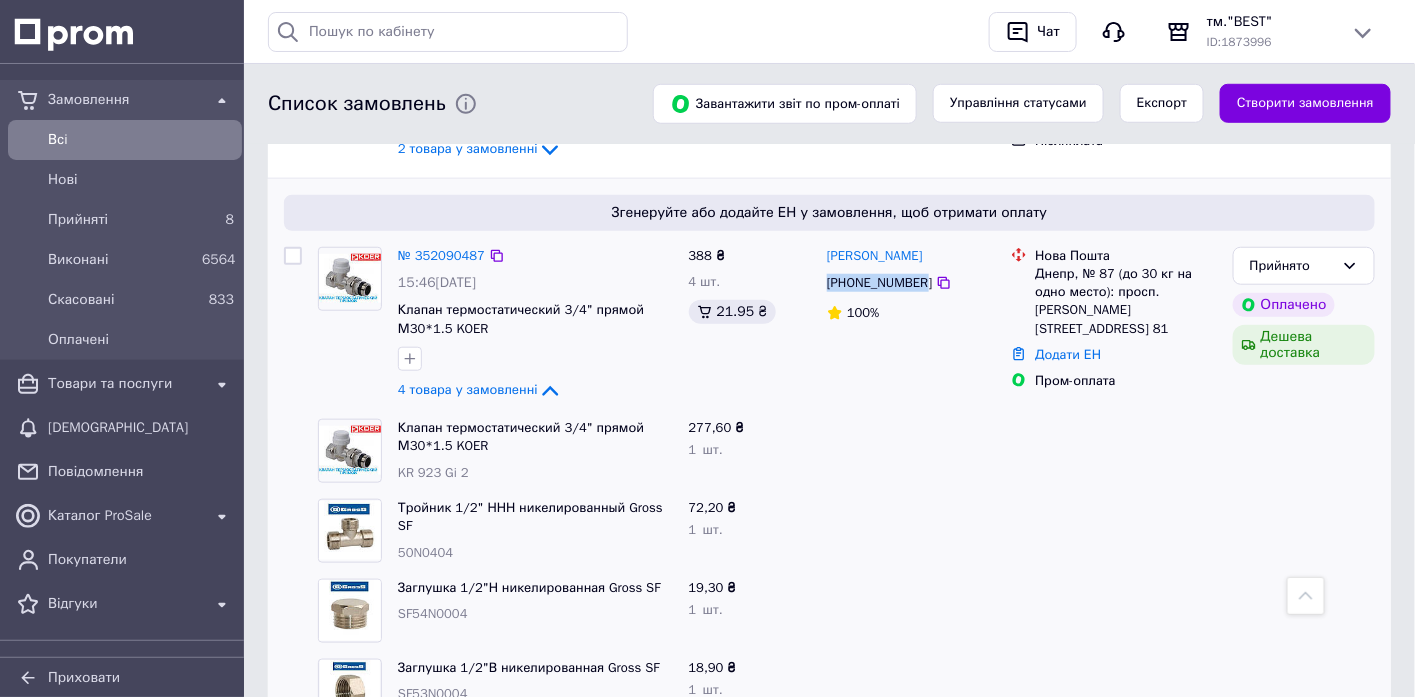 scroll, scrollTop: 333, scrollLeft: 0, axis: vertical 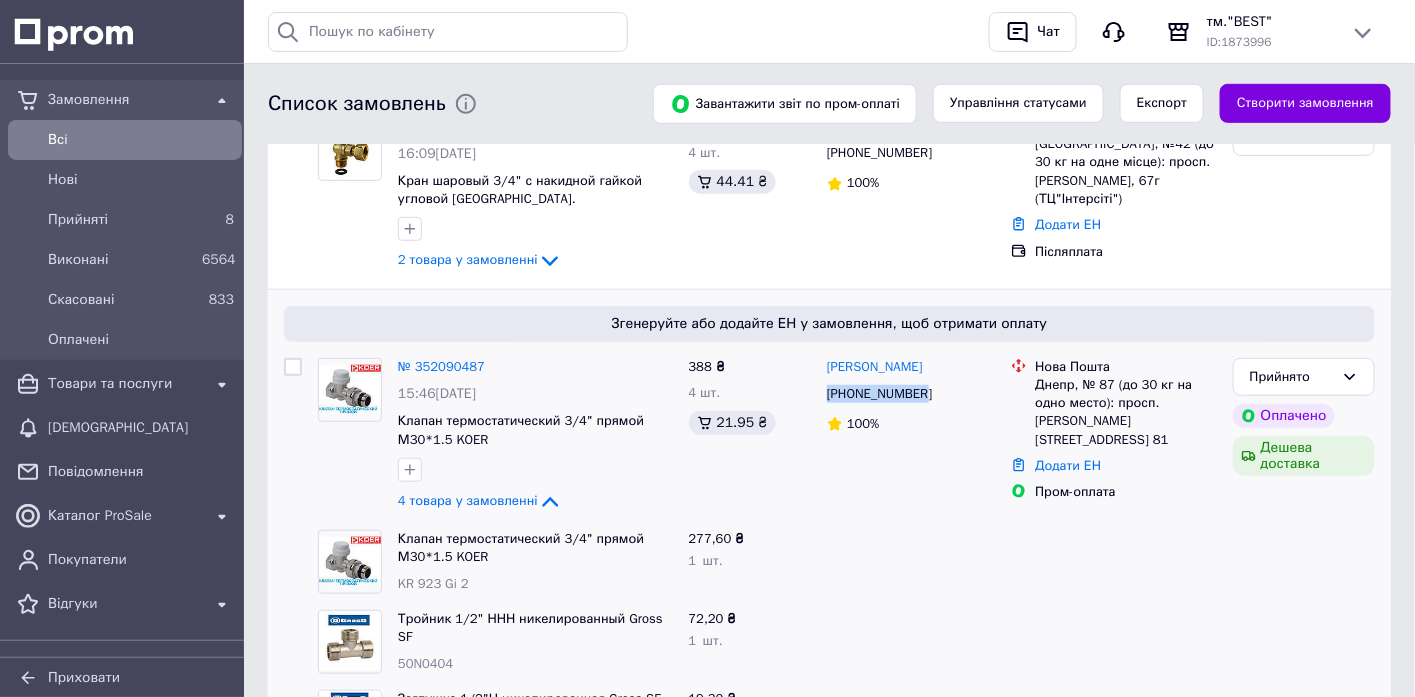 click on "№ 352090487" at bounding box center [441, 366] 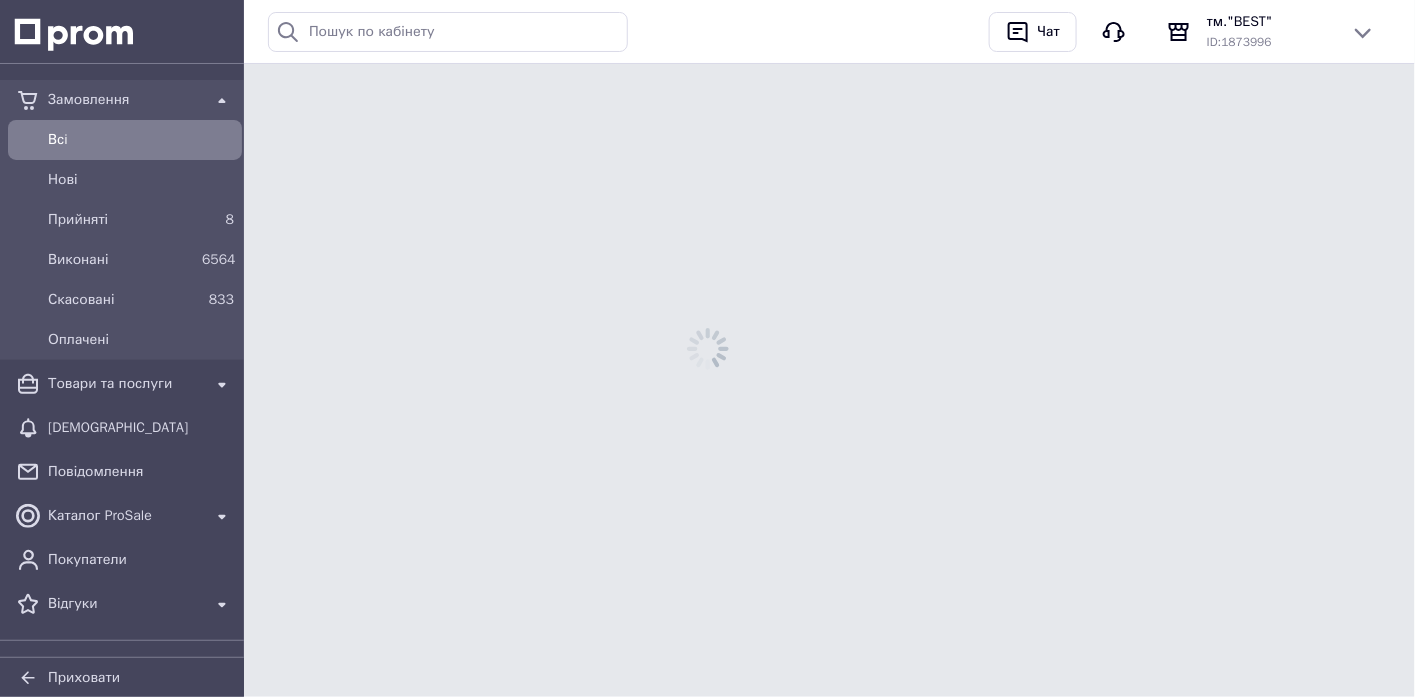 scroll, scrollTop: 0, scrollLeft: 0, axis: both 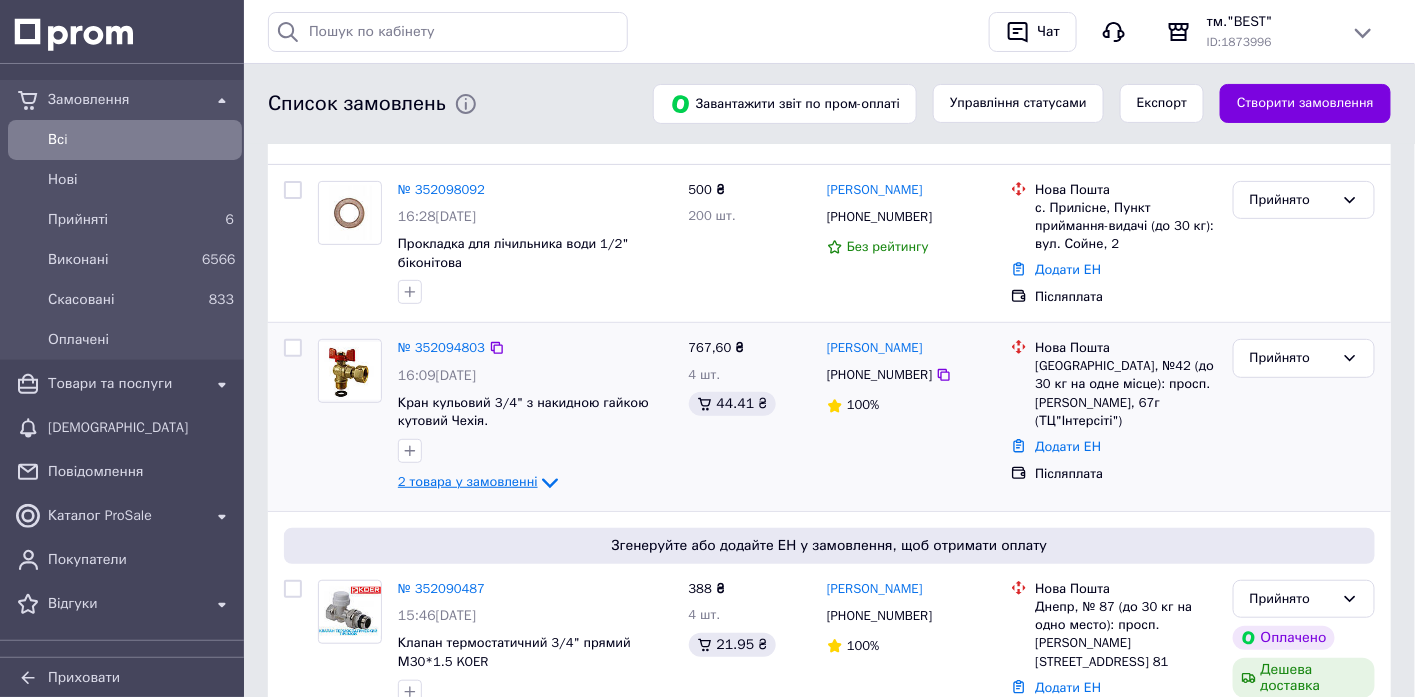 click 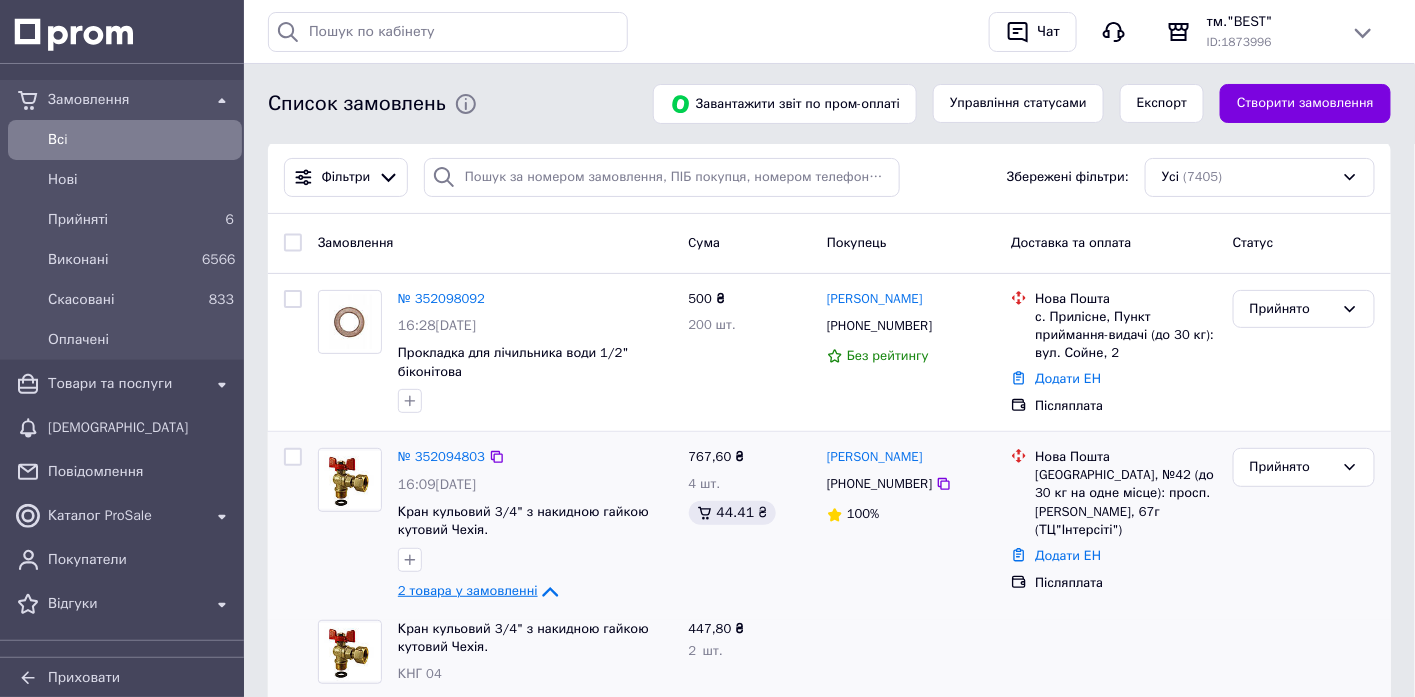 scroll, scrollTop: 0, scrollLeft: 0, axis: both 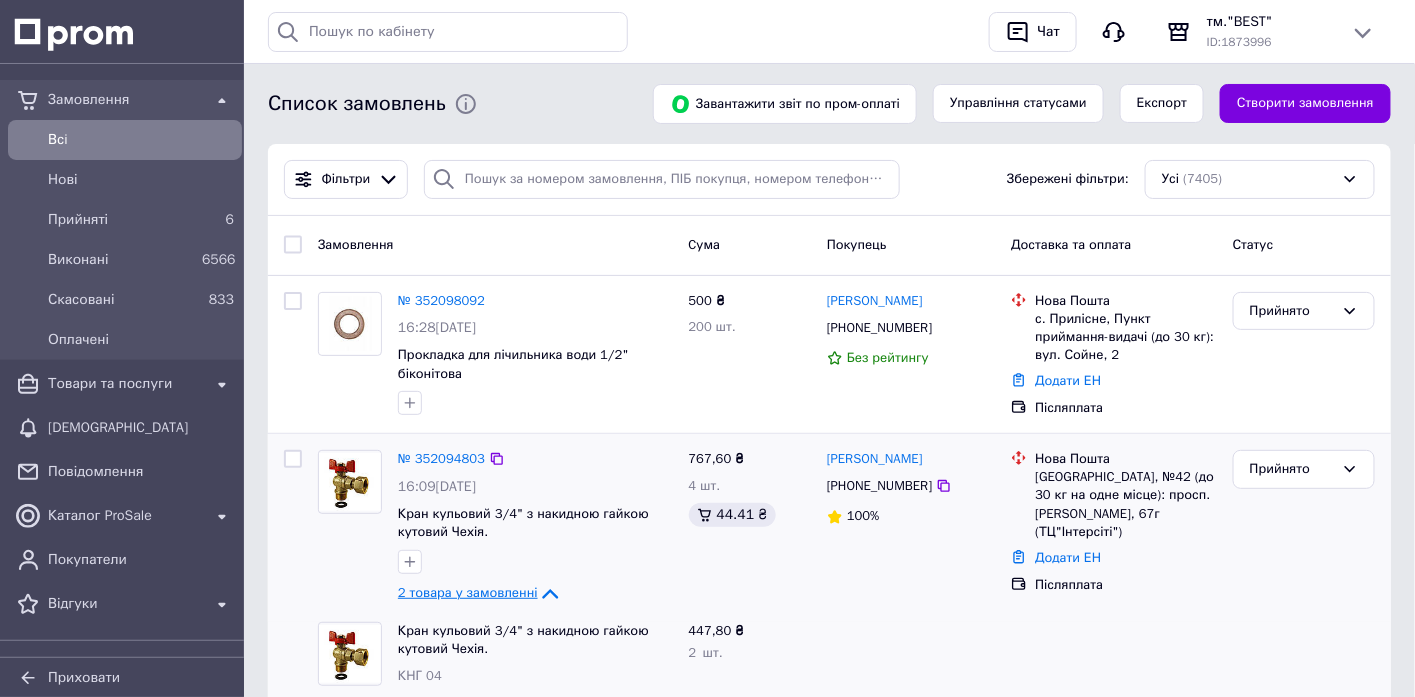 click on "Всi" at bounding box center [141, 140] 